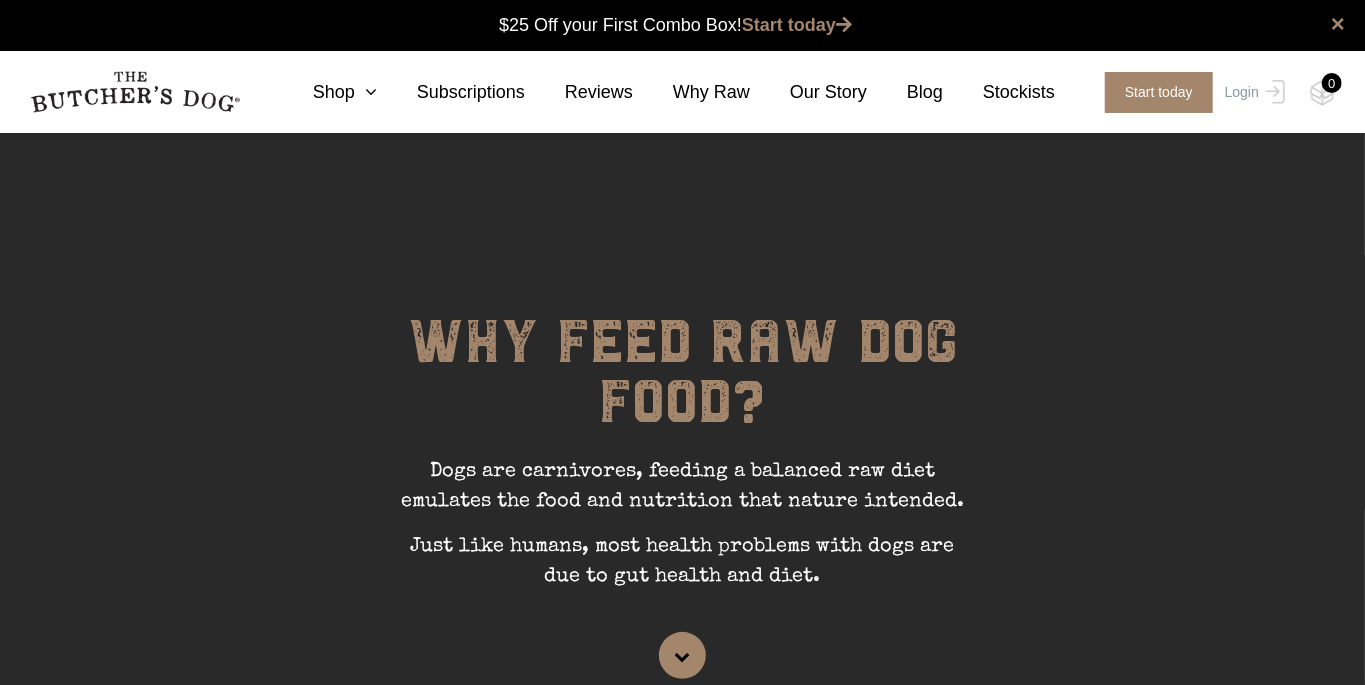 scroll, scrollTop: 1, scrollLeft: 0, axis: vertical 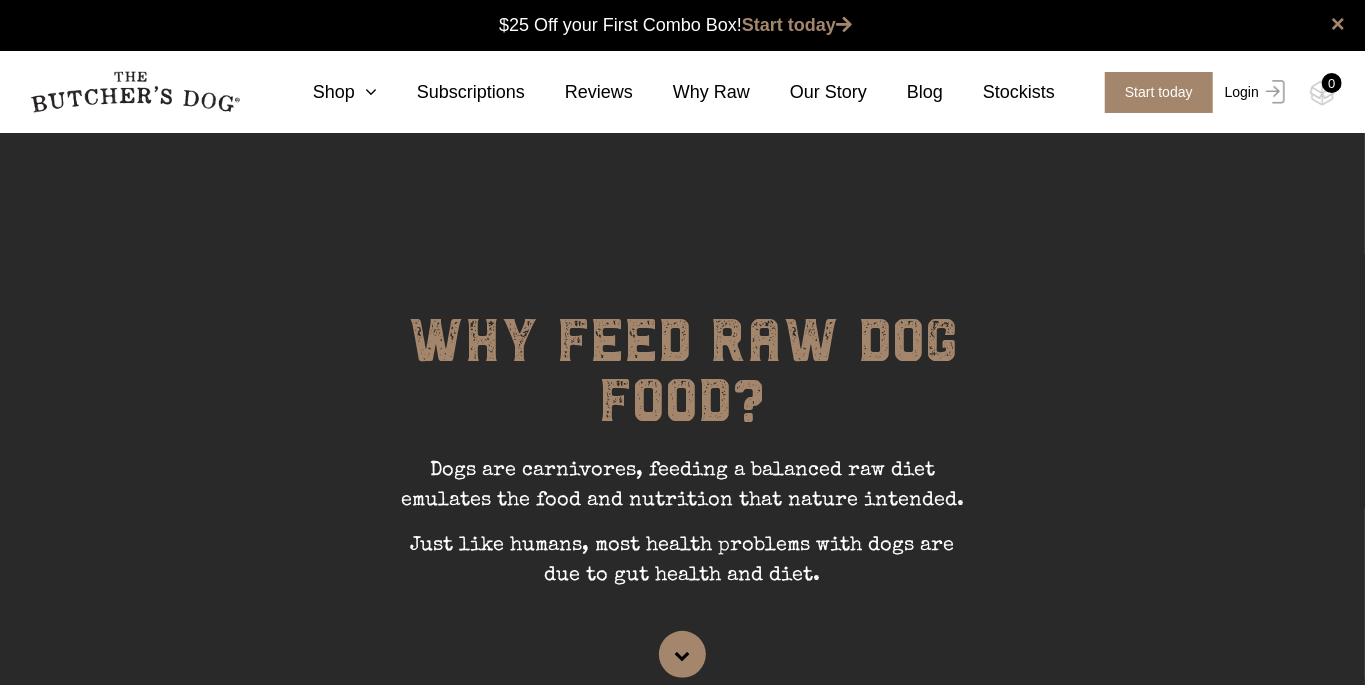 click on "Login" at bounding box center [1252, 92] 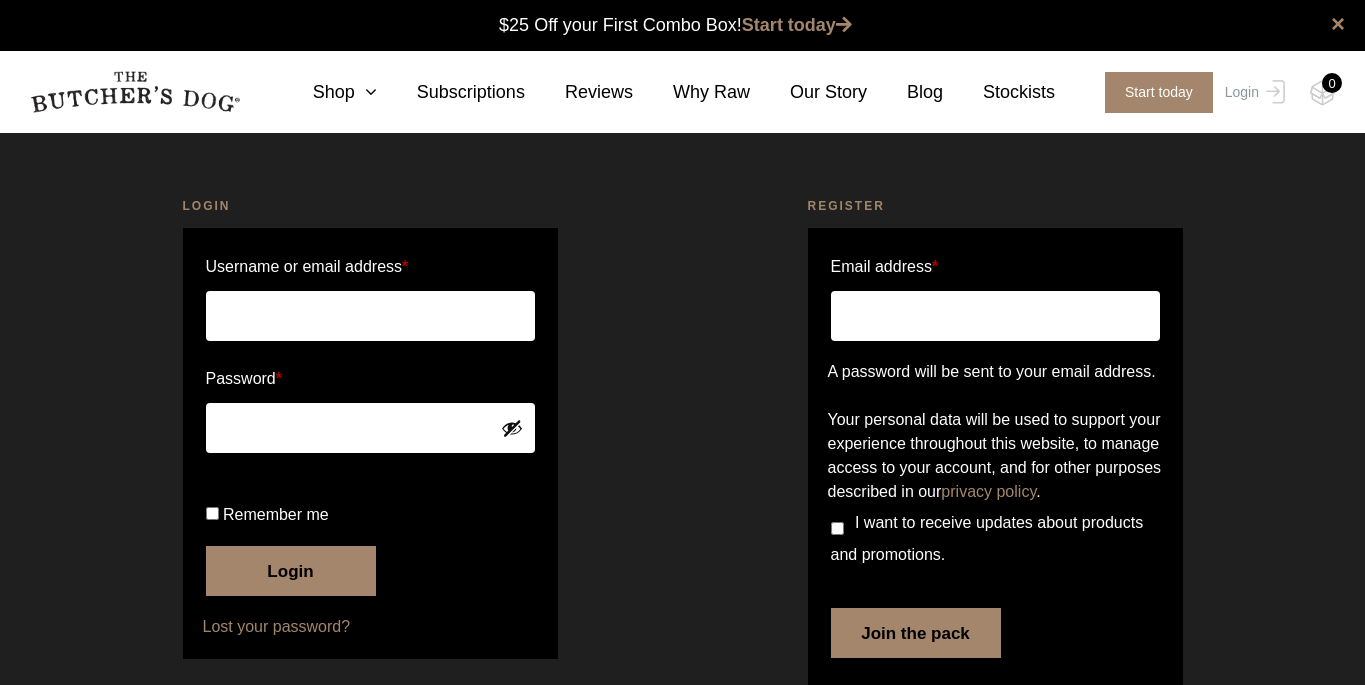 scroll, scrollTop: 0, scrollLeft: 0, axis: both 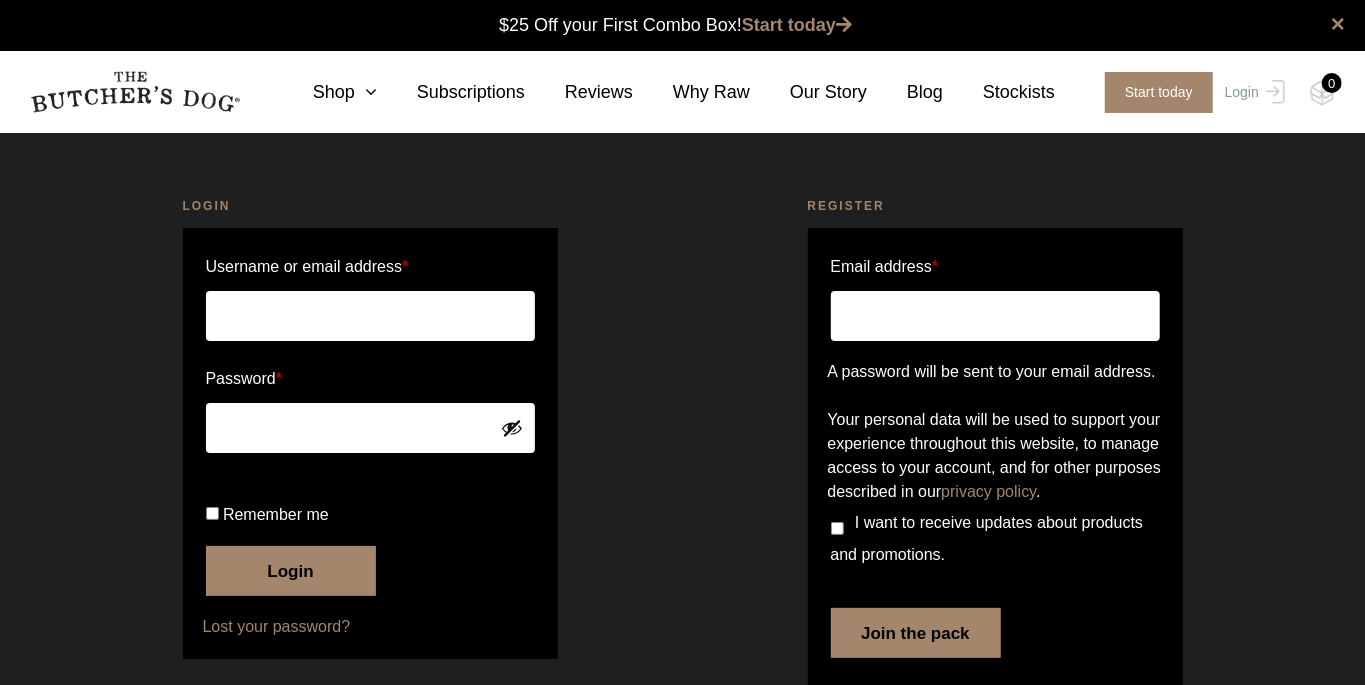 click on "Username or email address  *" at bounding box center (370, 316) 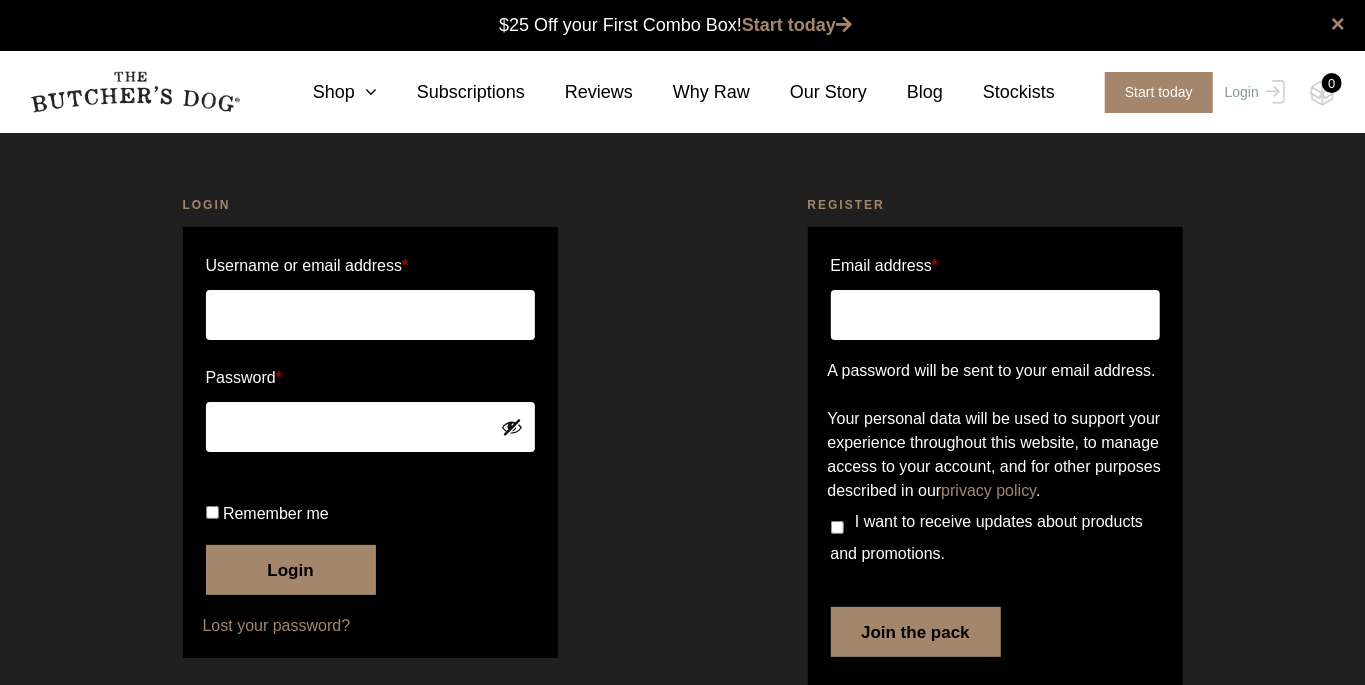 type on "[EMAIL]" 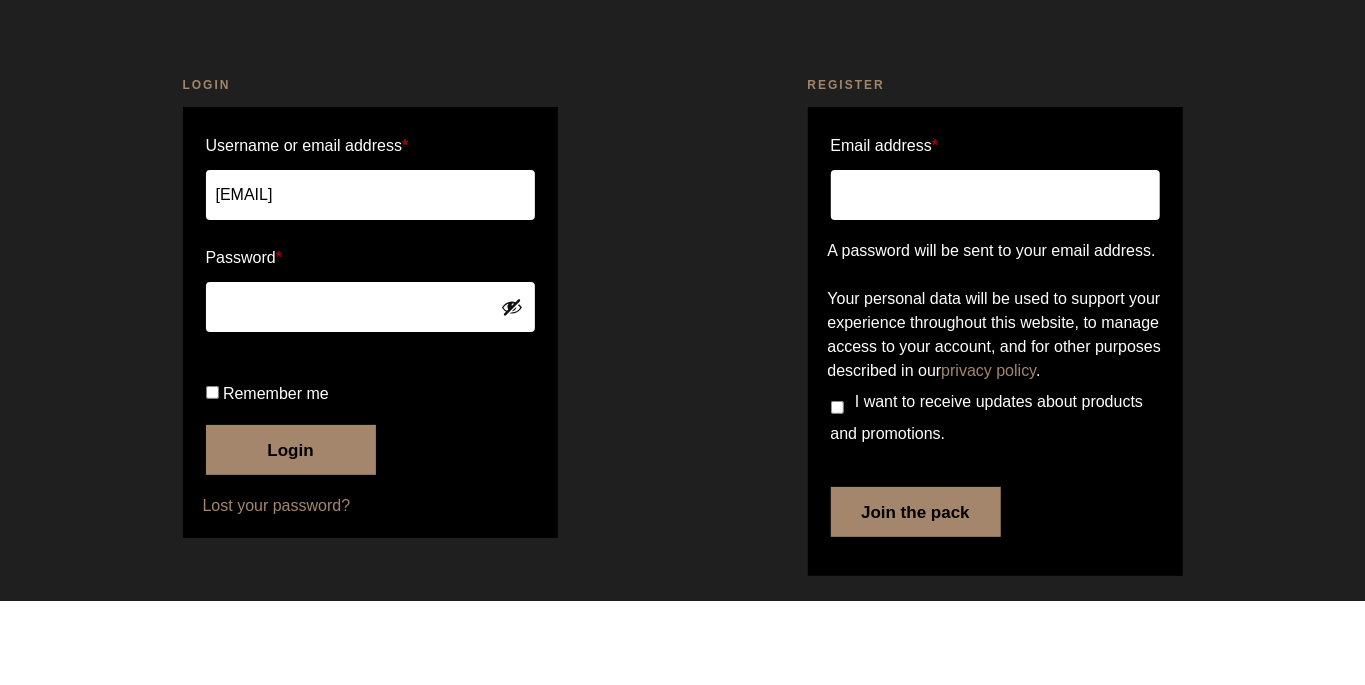 click on "Remember me" at bounding box center [212, 476] 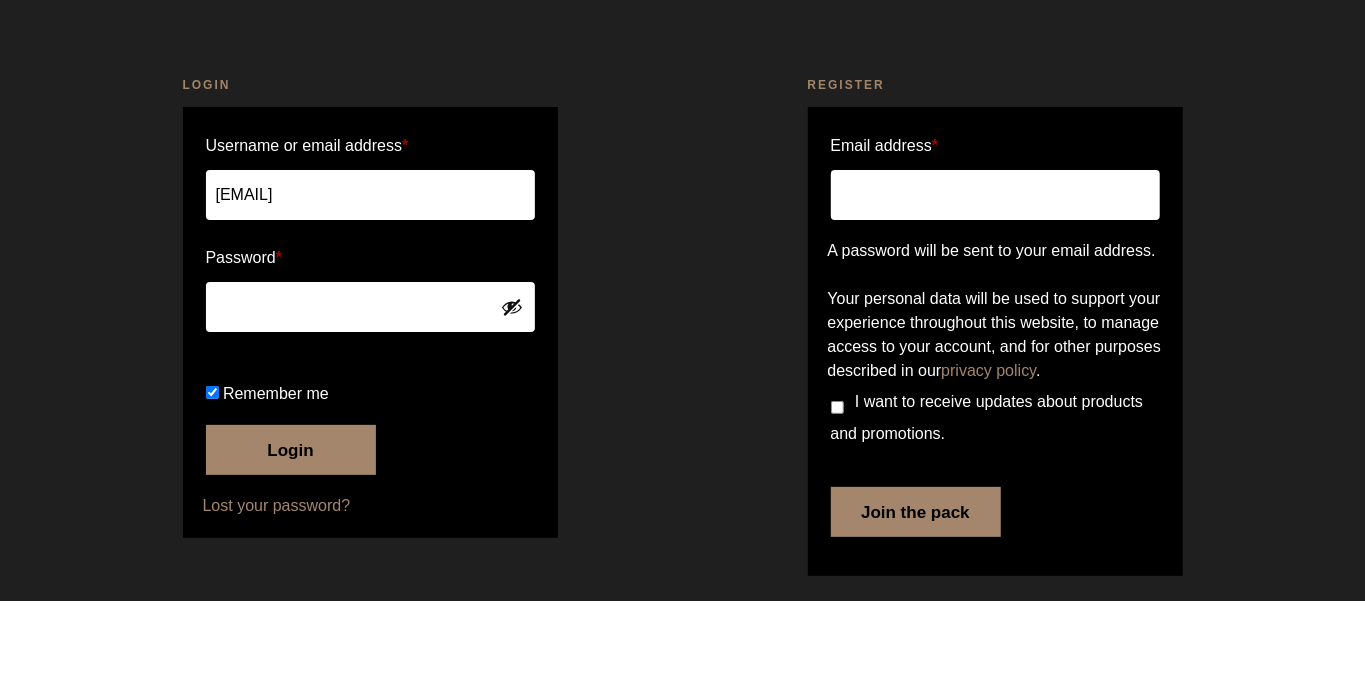 scroll, scrollTop: 37, scrollLeft: 0, axis: vertical 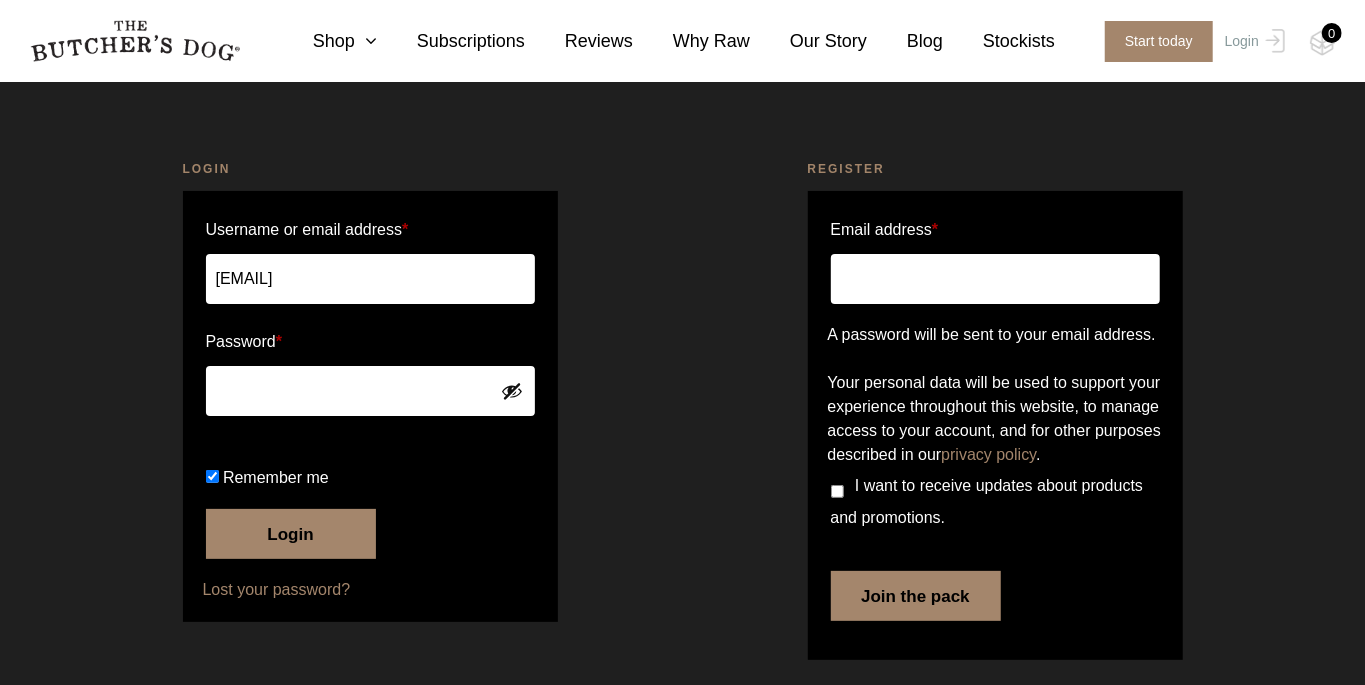 click on "Login" at bounding box center (291, 534) 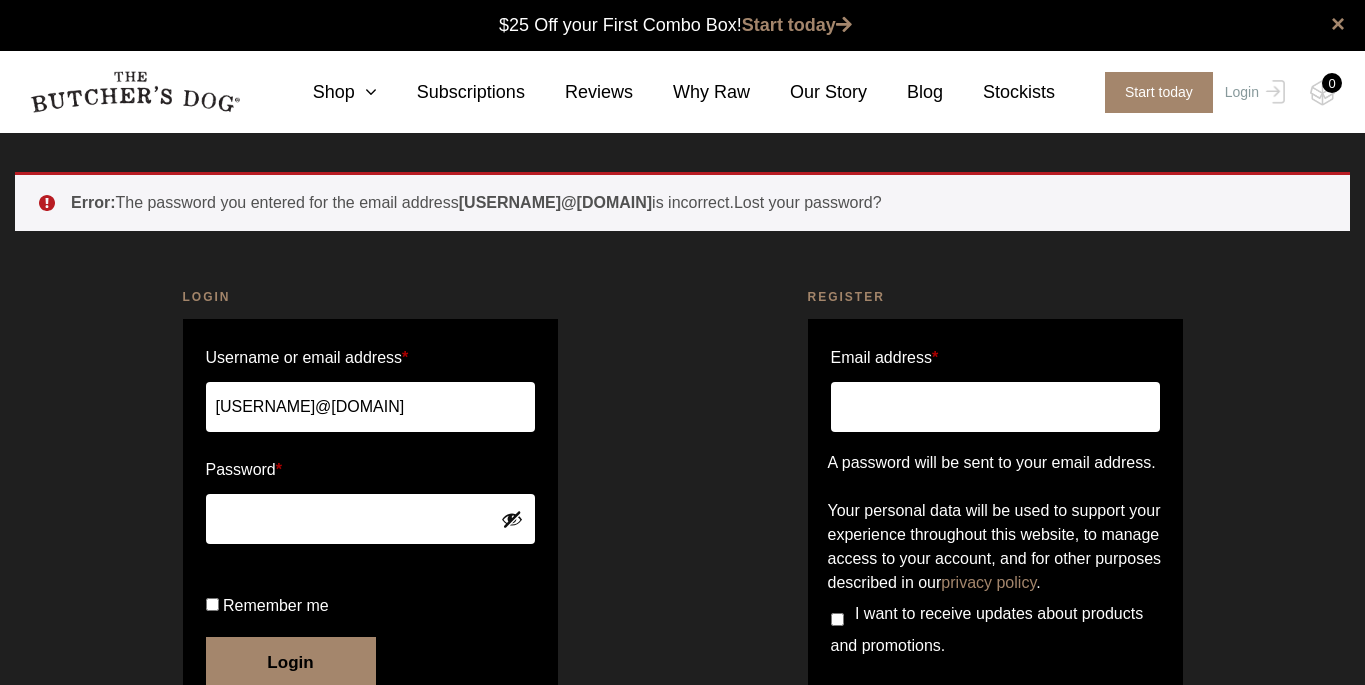 scroll, scrollTop: 0, scrollLeft: 0, axis: both 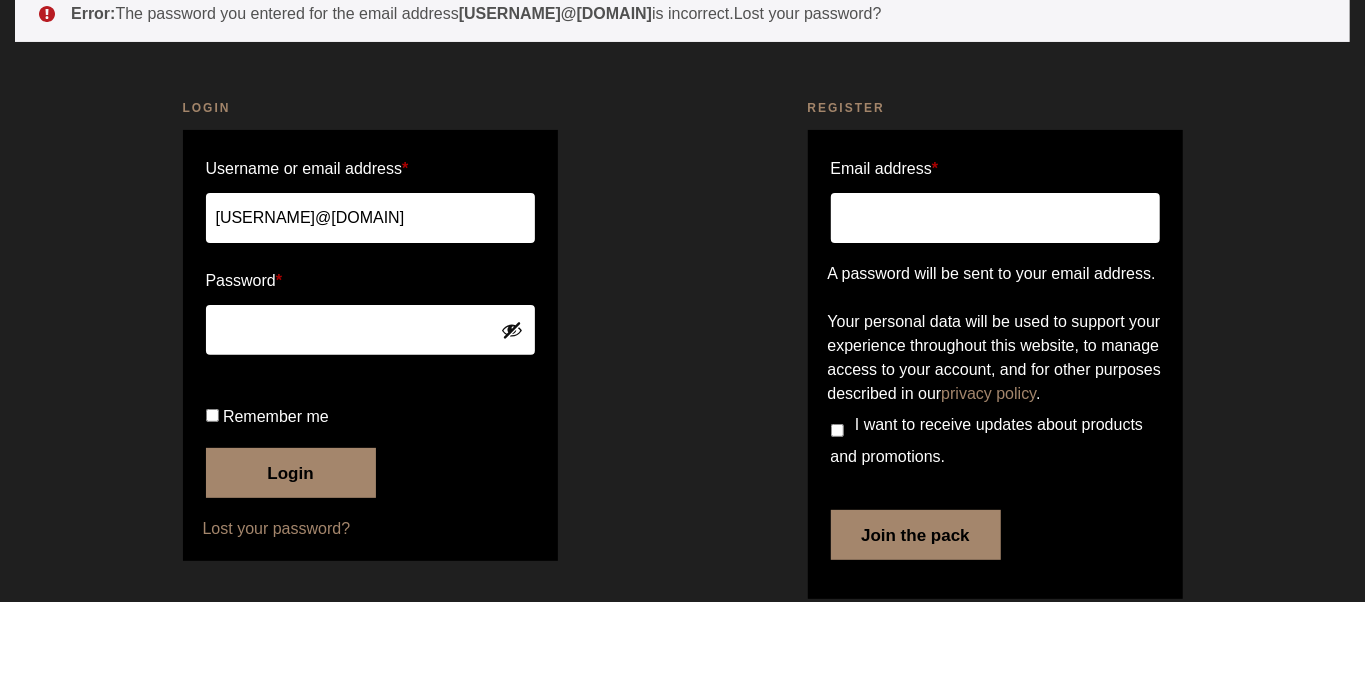 click on "Remember me" at bounding box center [212, 499] 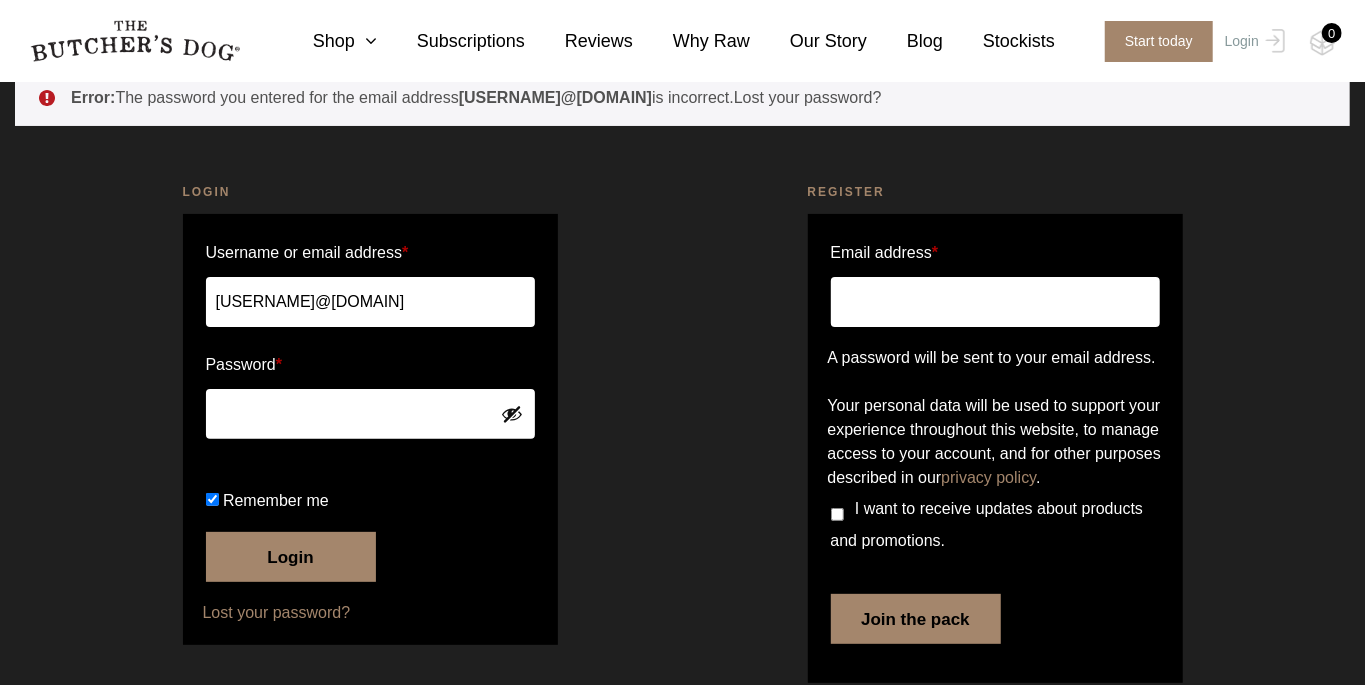 click on "Login" at bounding box center [291, 557] 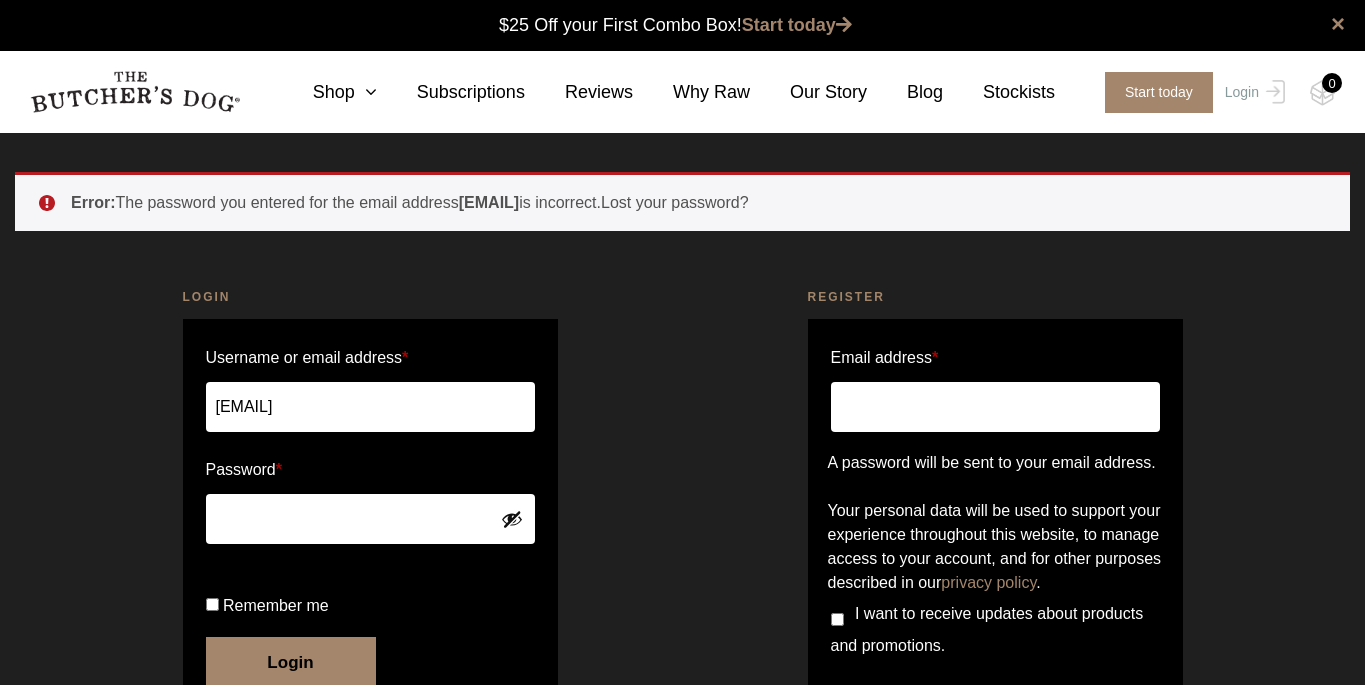 scroll, scrollTop: 0, scrollLeft: 0, axis: both 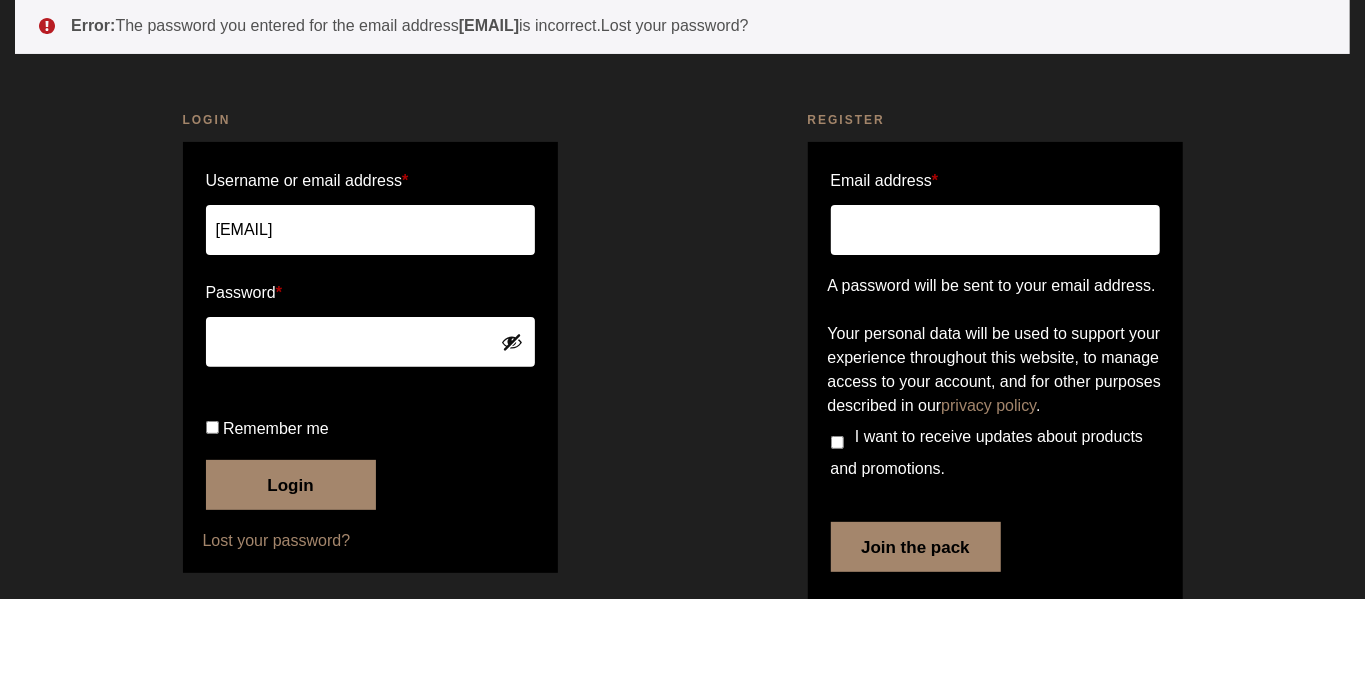 click on "Remember me" at bounding box center (212, 513) 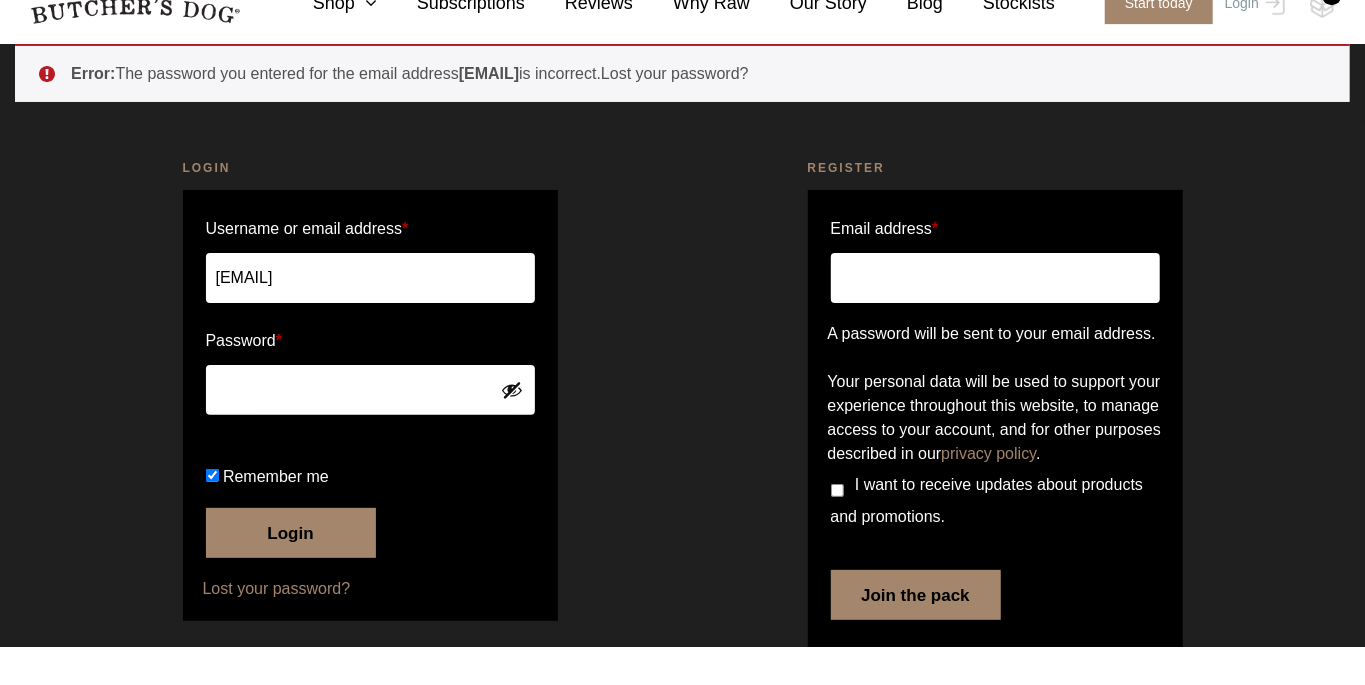 scroll, scrollTop: 91, scrollLeft: 0, axis: vertical 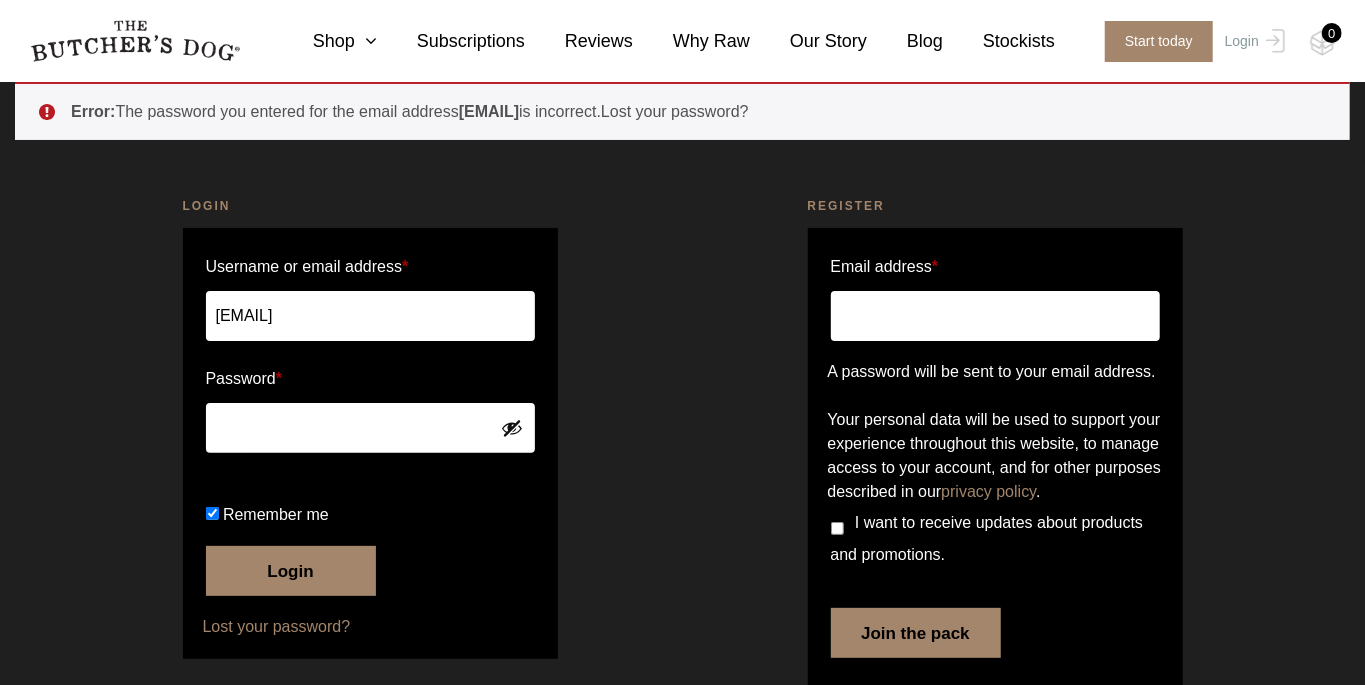 click on "Login" at bounding box center (291, 571) 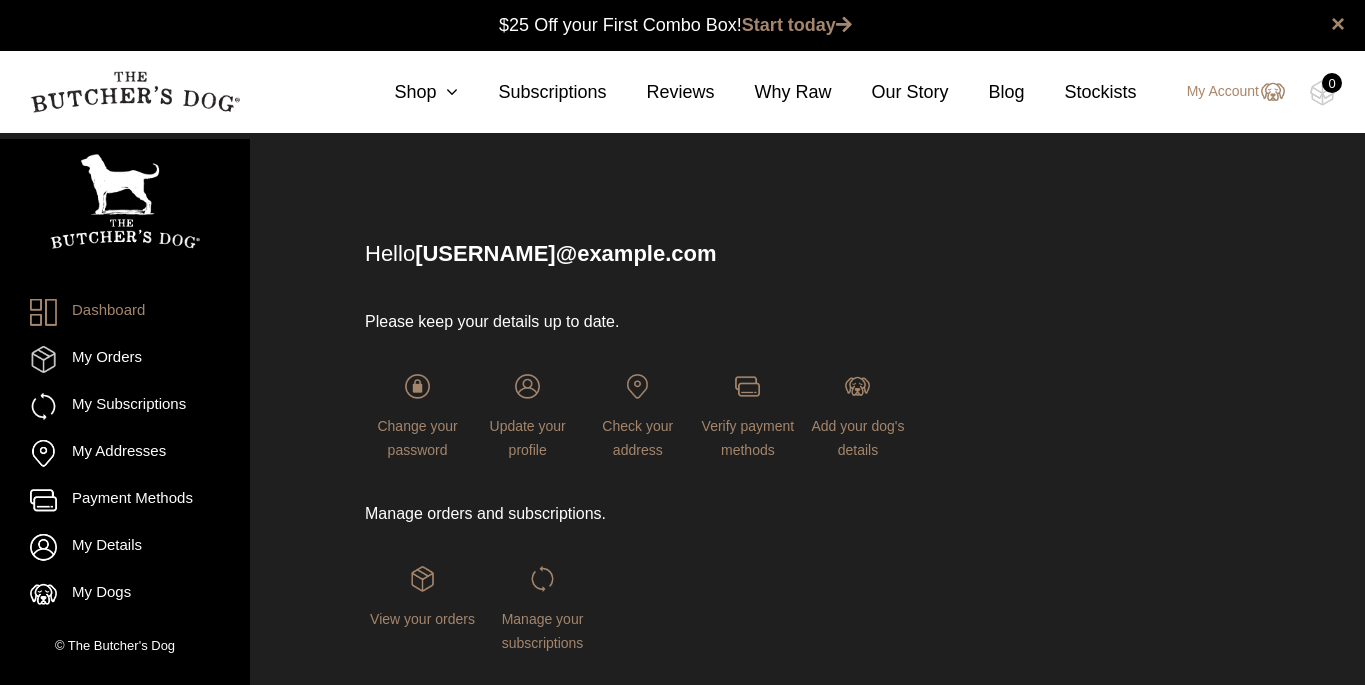 scroll, scrollTop: 0, scrollLeft: 0, axis: both 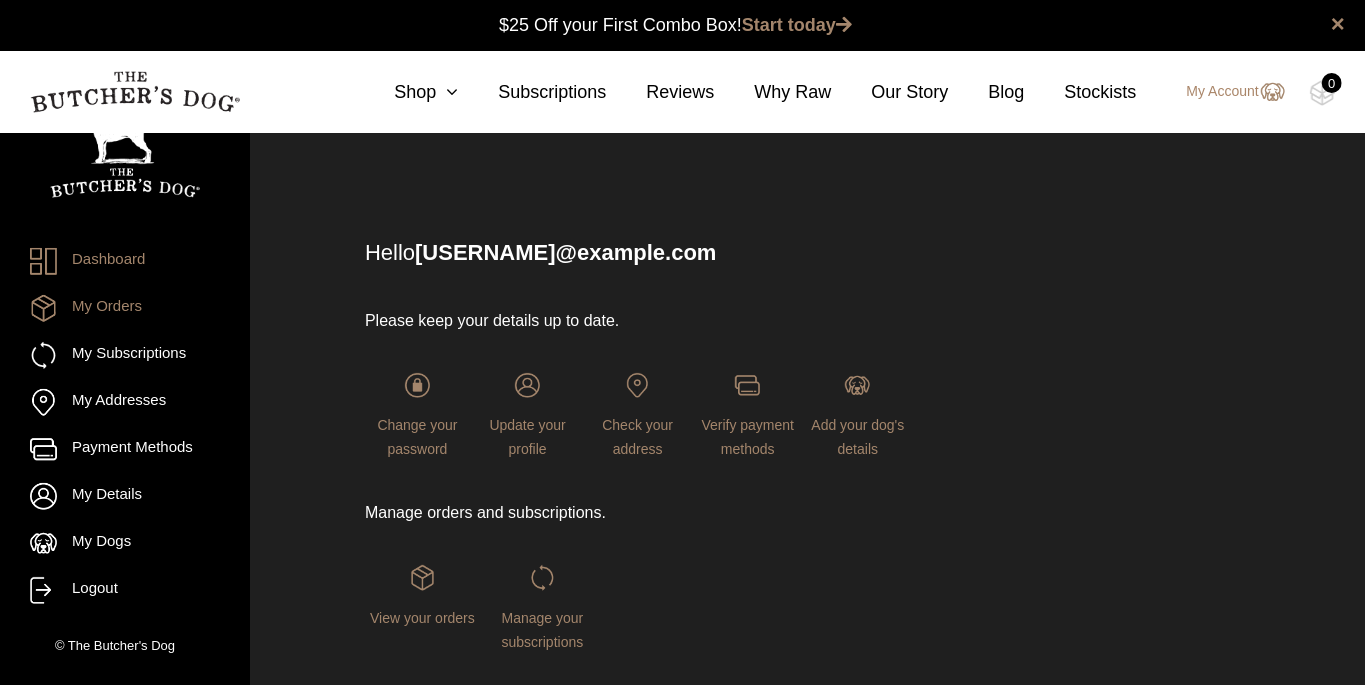 click on "My Orders" at bounding box center (125, 308) 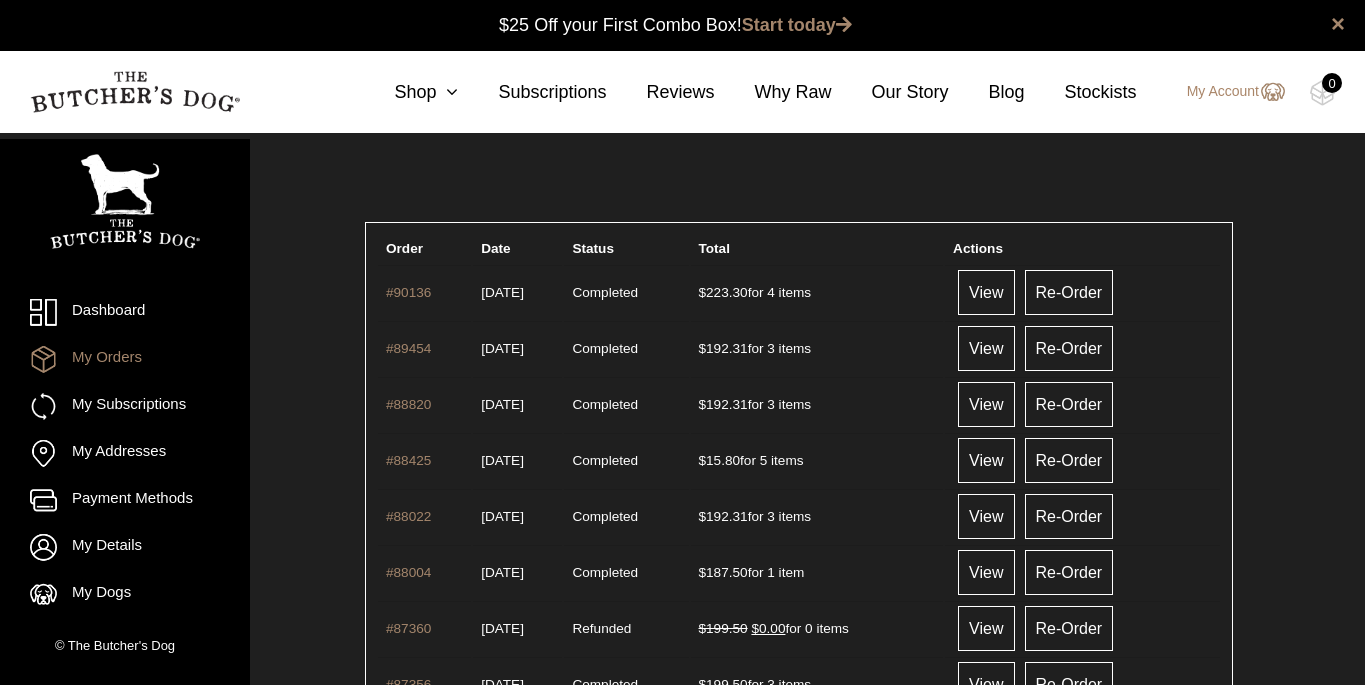 scroll, scrollTop: 0, scrollLeft: 0, axis: both 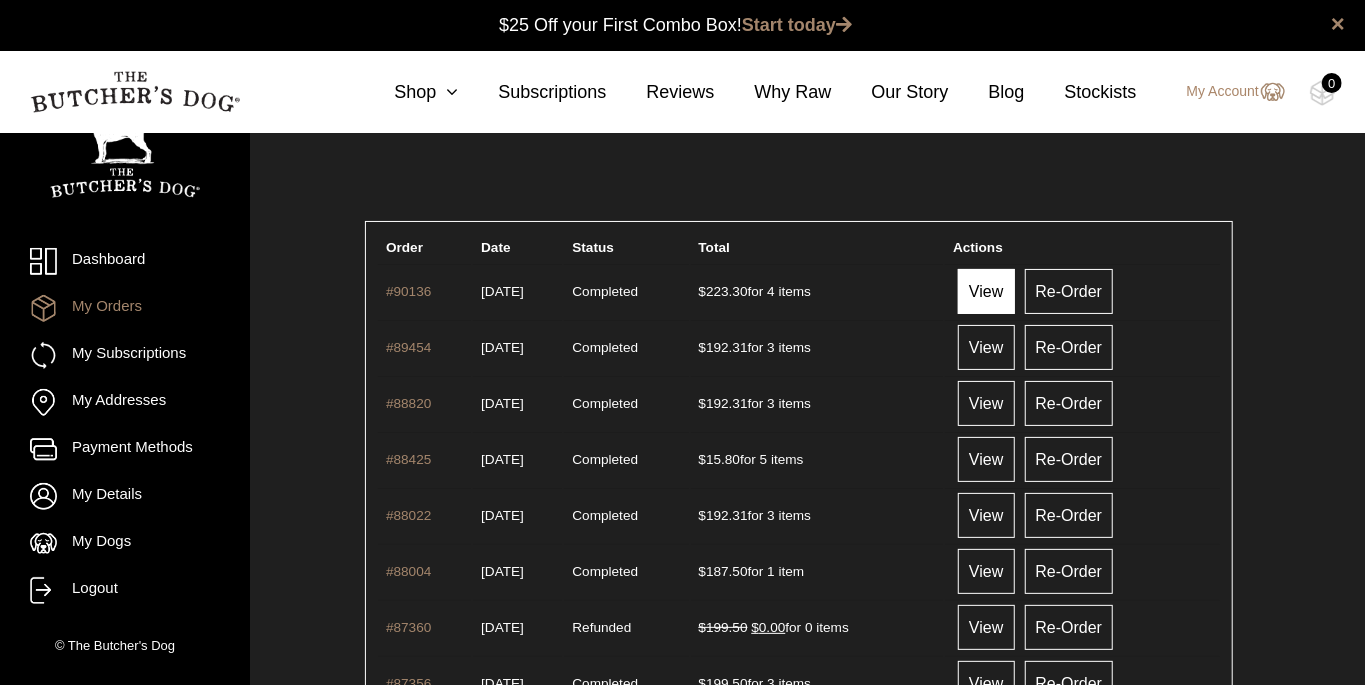 click on "View" at bounding box center [986, 291] 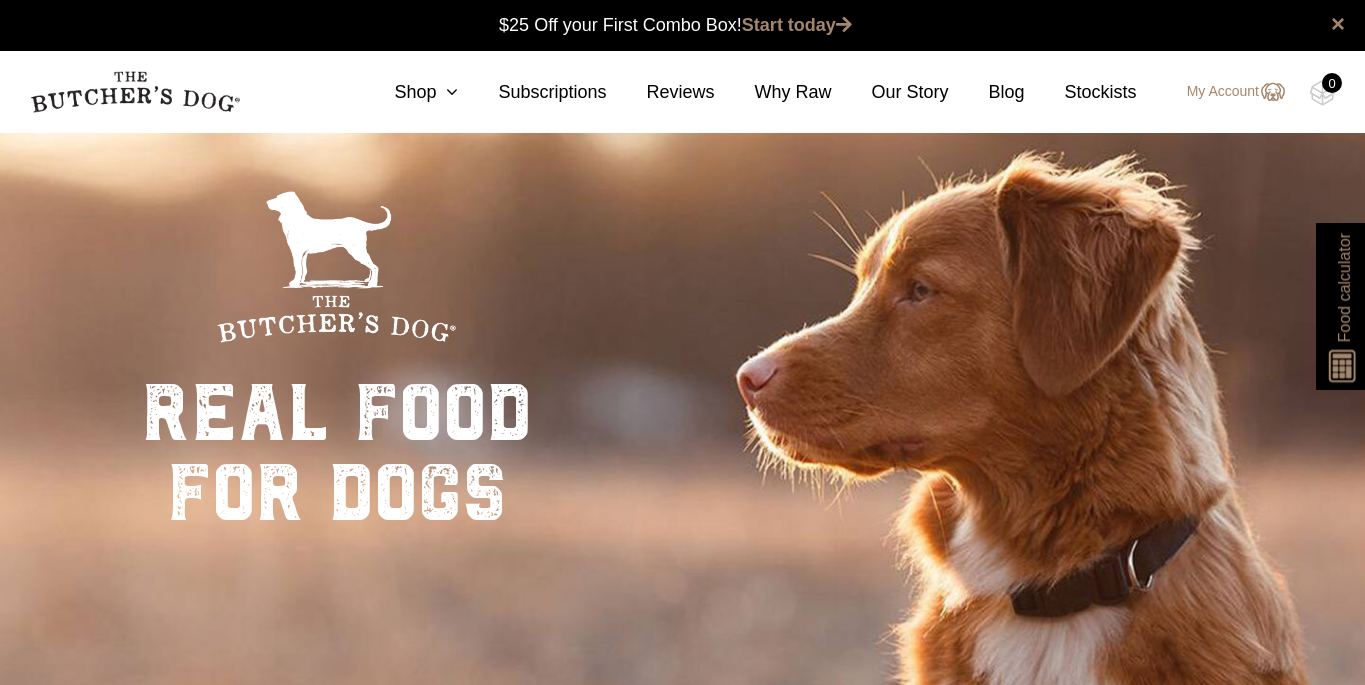 scroll, scrollTop: 0, scrollLeft: 0, axis: both 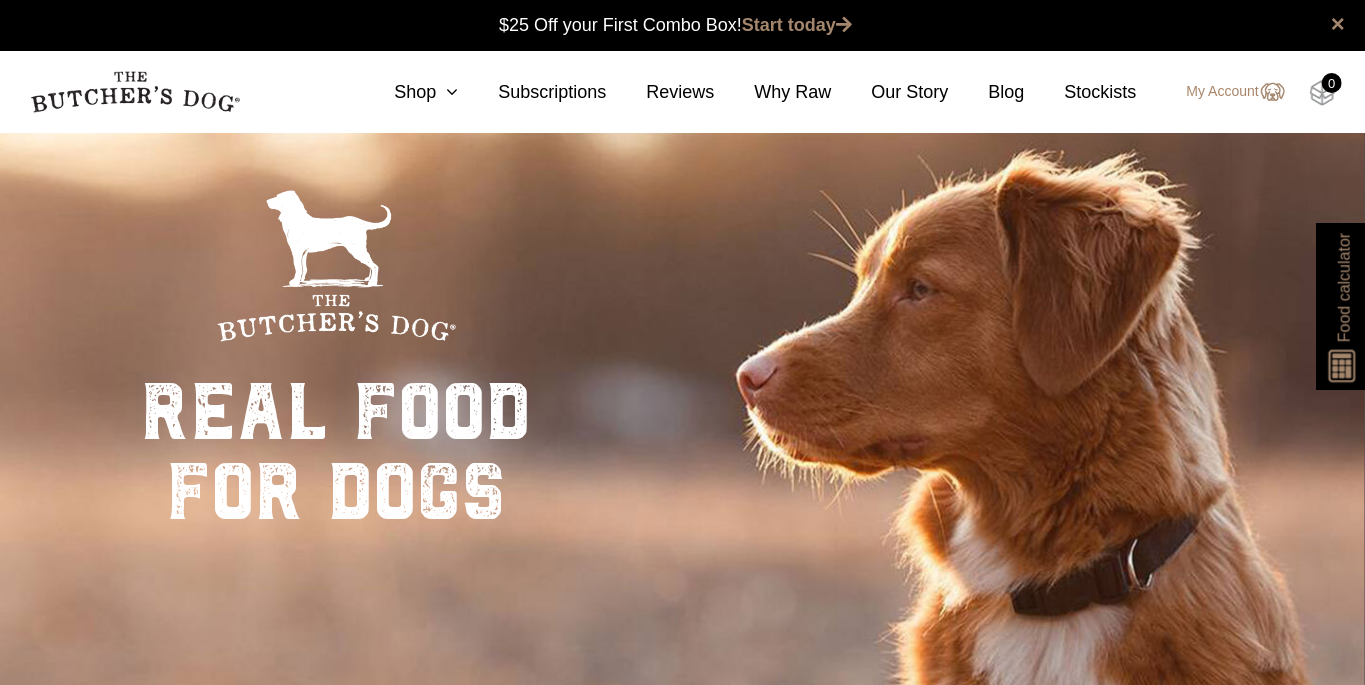 click at bounding box center [1322, 93] 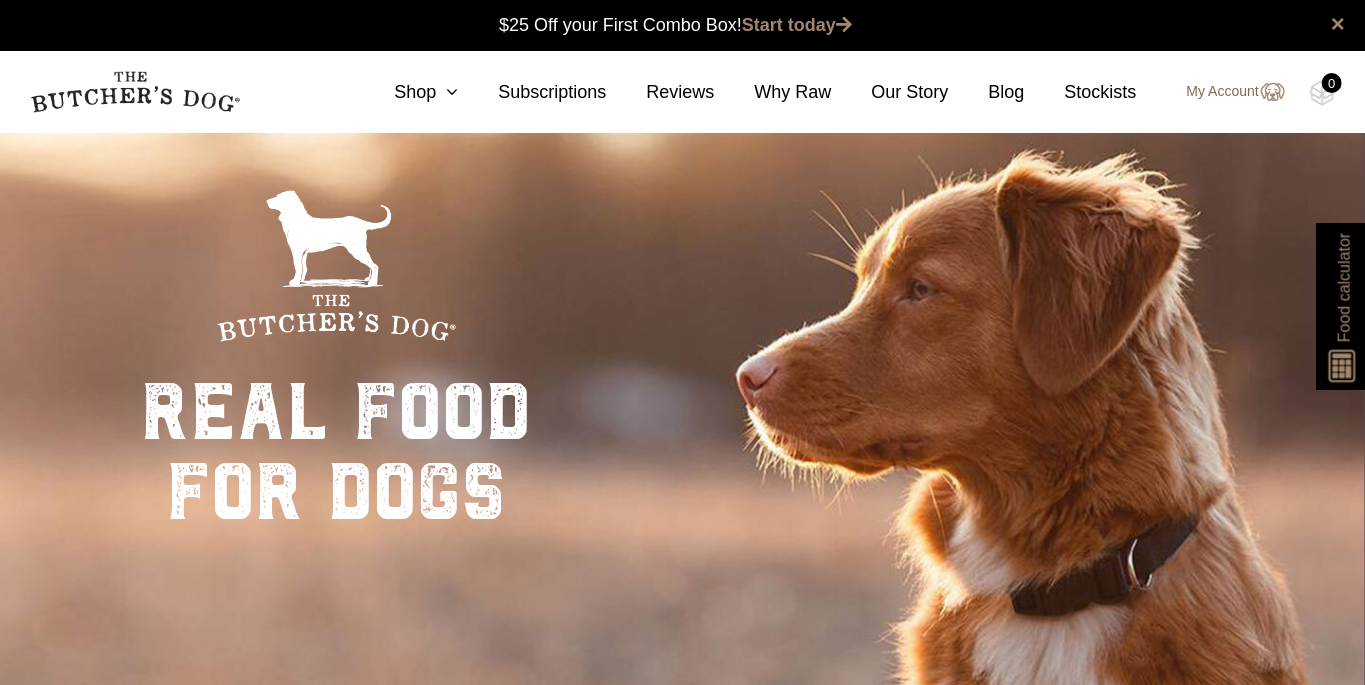 click on "My
Account" at bounding box center [1226, 92] 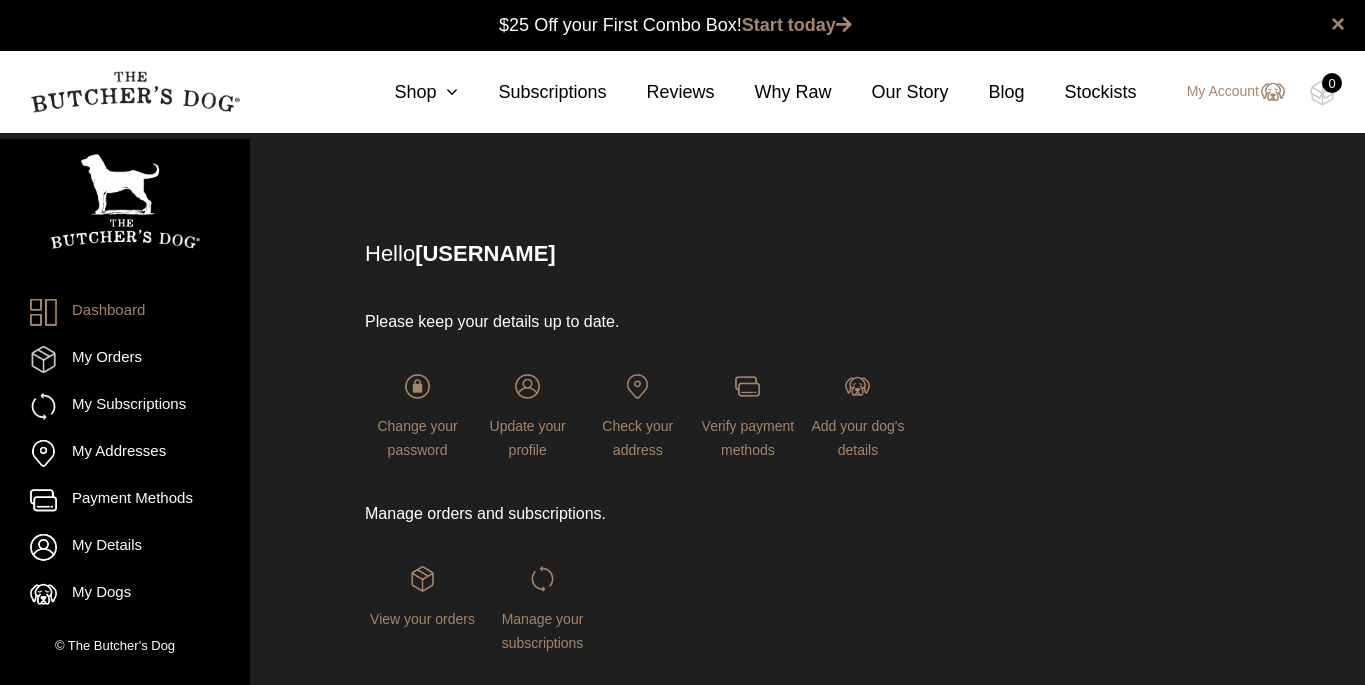 scroll, scrollTop: 0, scrollLeft: 0, axis: both 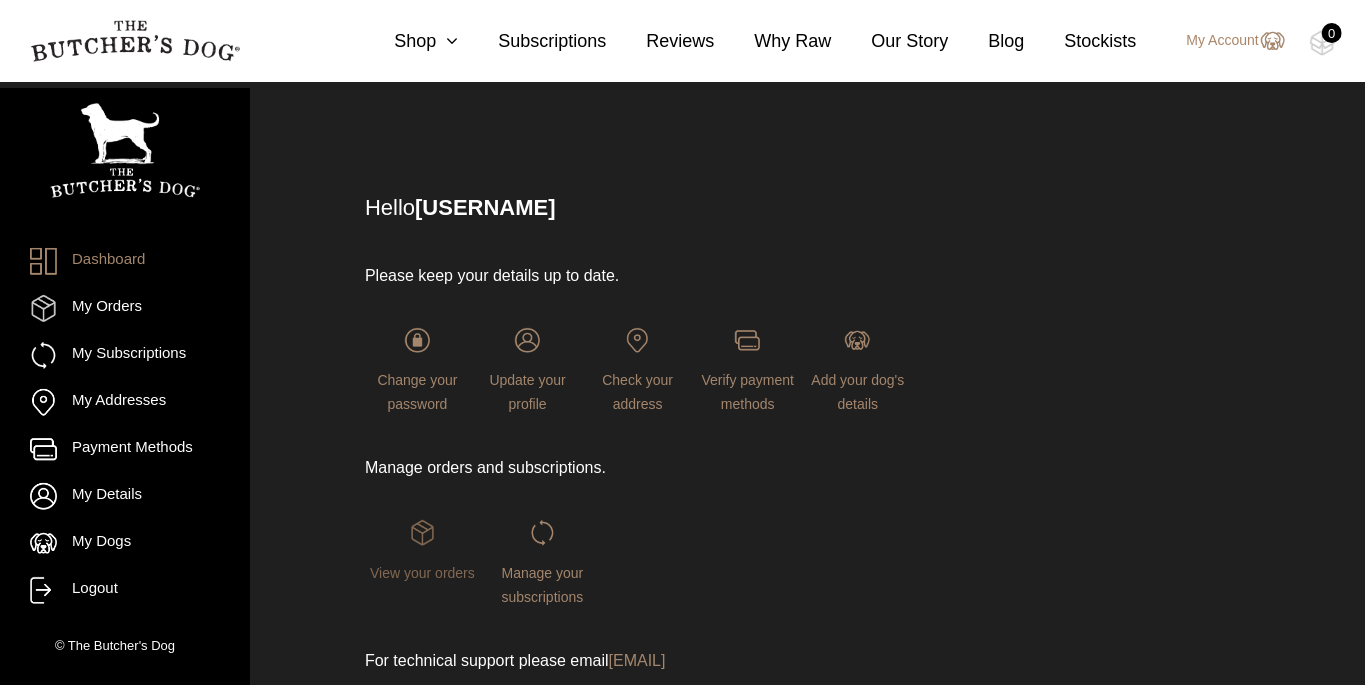 click on "View your orders" at bounding box center [422, 573] 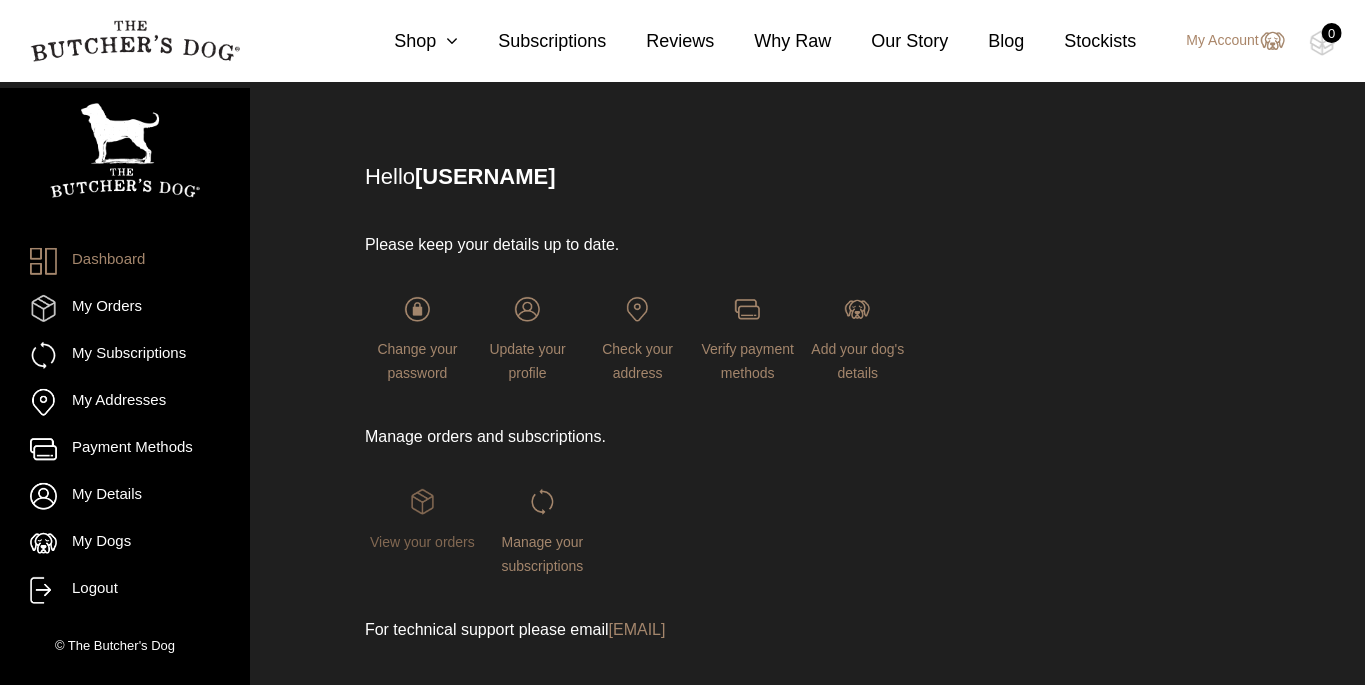 scroll, scrollTop: 137, scrollLeft: 0, axis: vertical 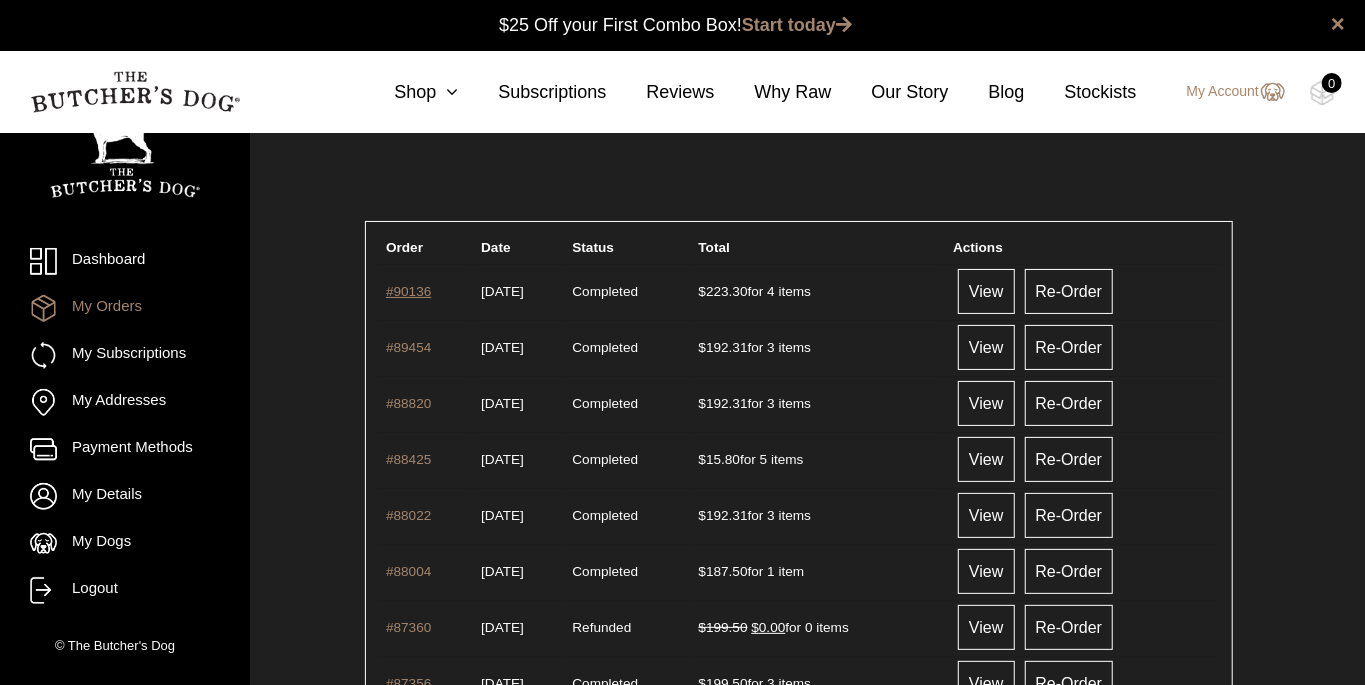 click on "#90136" at bounding box center (408, 291) 